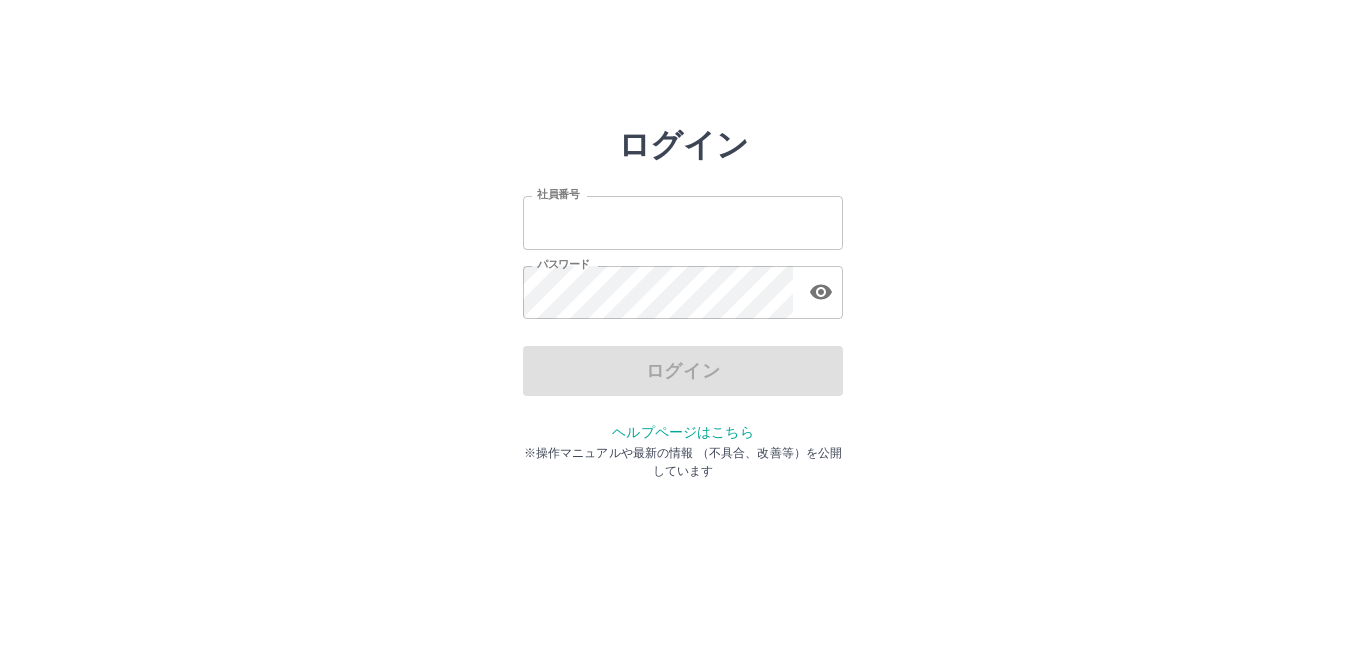 scroll, scrollTop: 0, scrollLeft: 0, axis: both 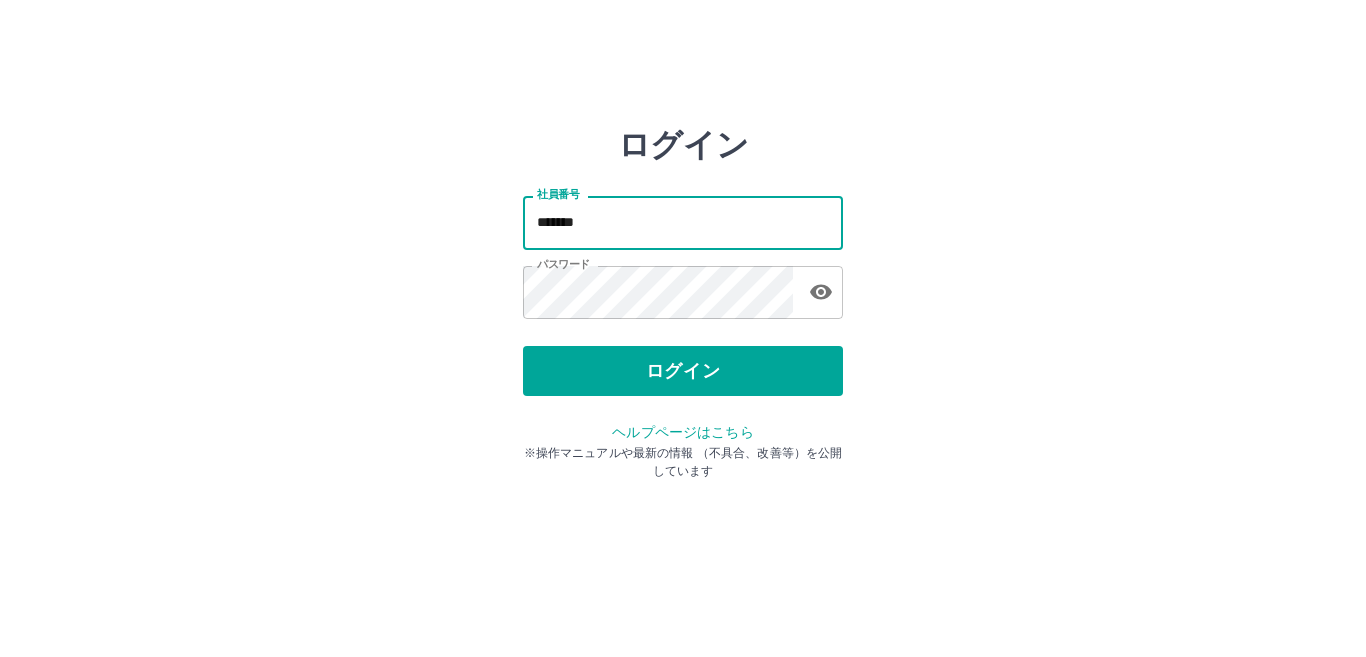 click on "*******" at bounding box center (683, 222) 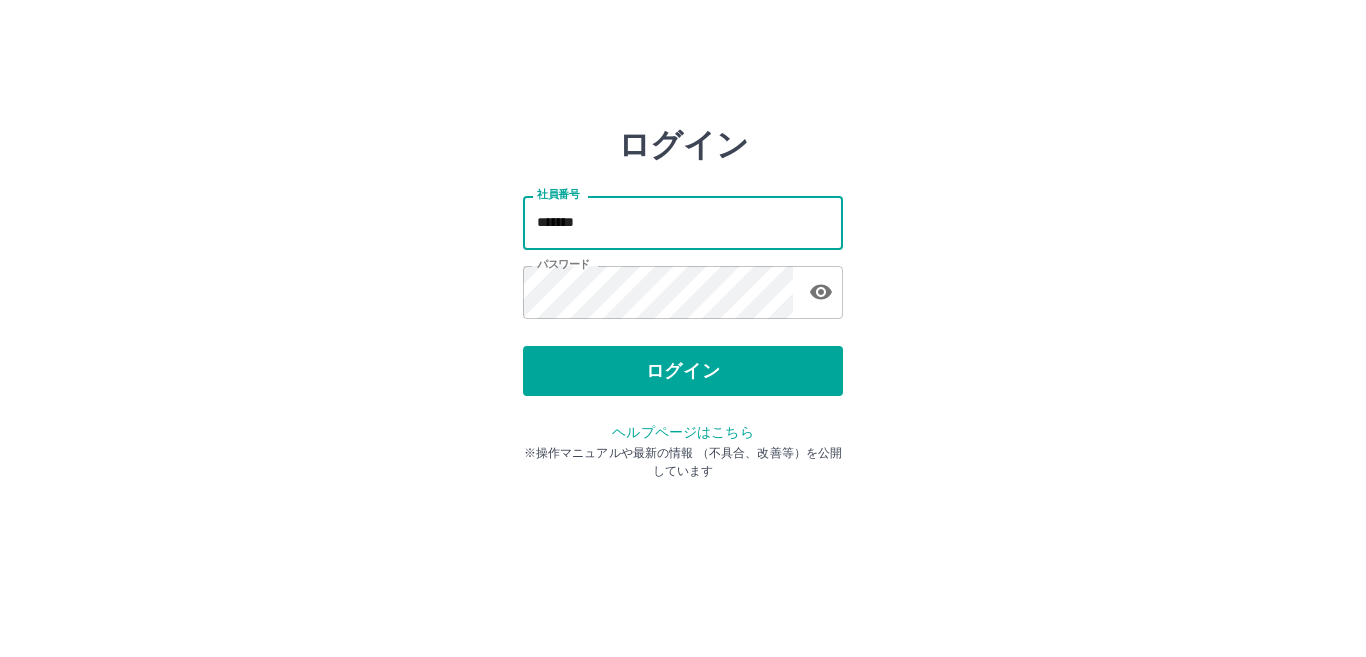 type on "*******" 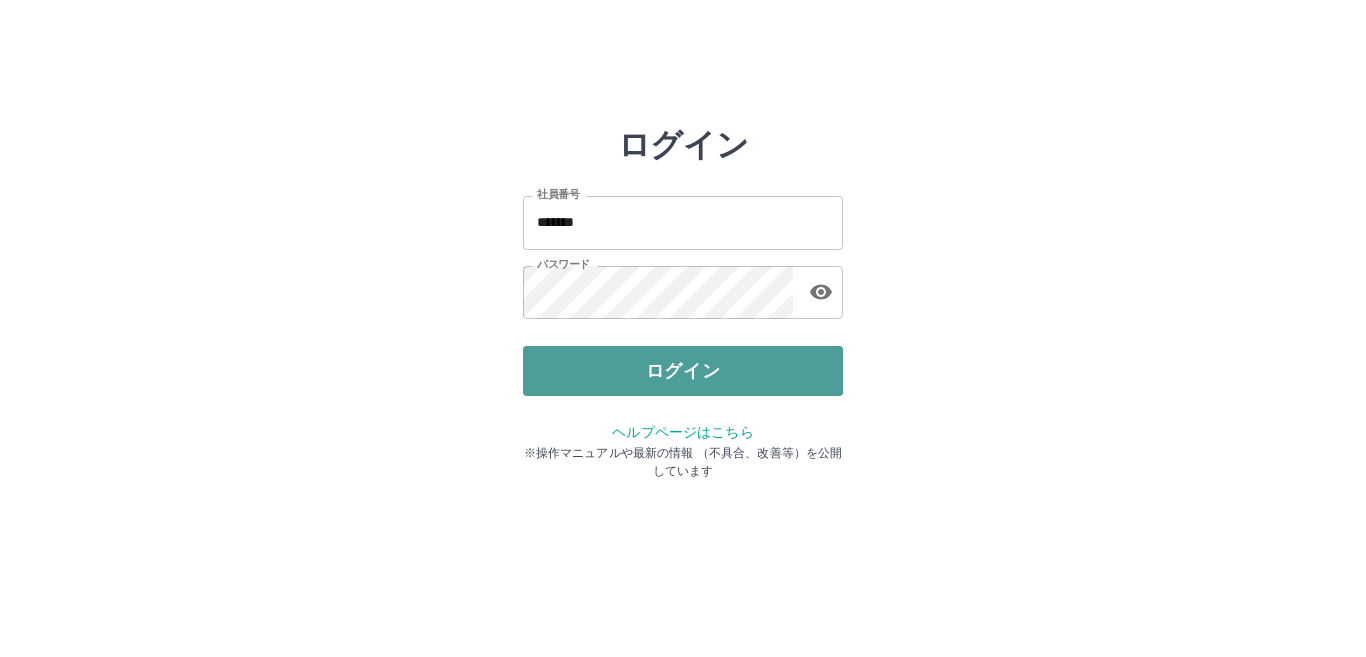click on "ログイン" at bounding box center (683, 371) 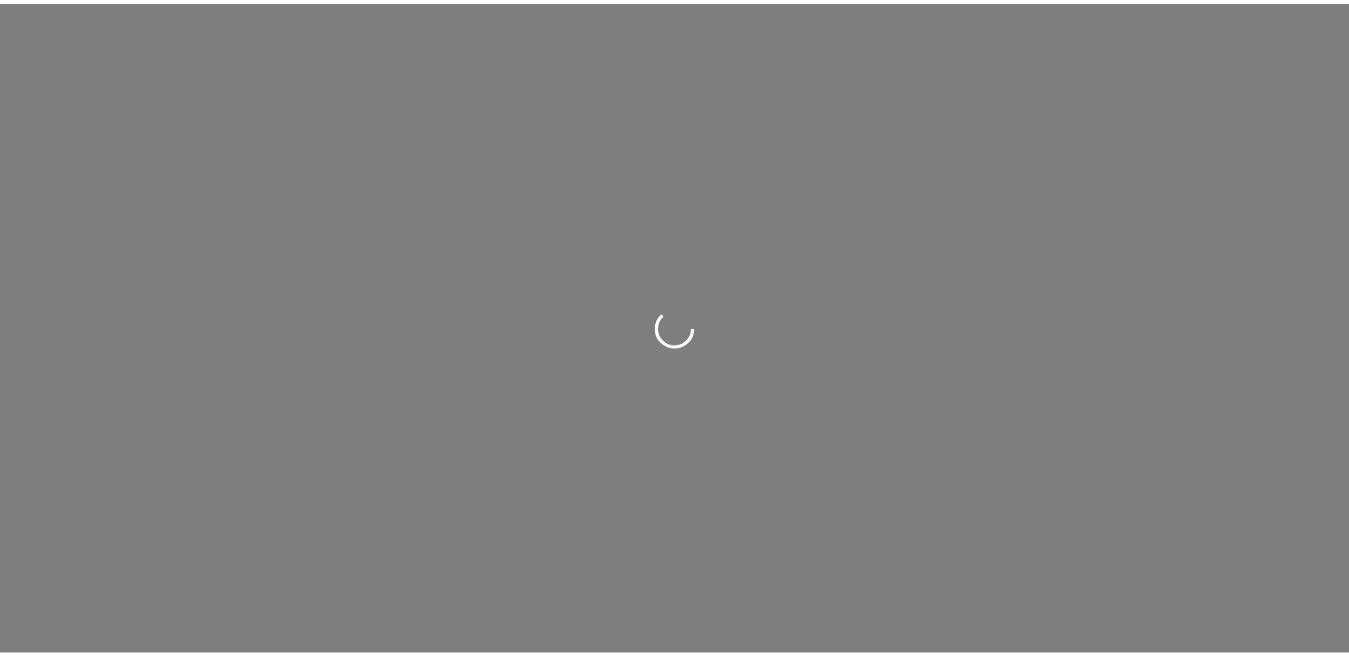 scroll, scrollTop: 0, scrollLeft: 0, axis: both 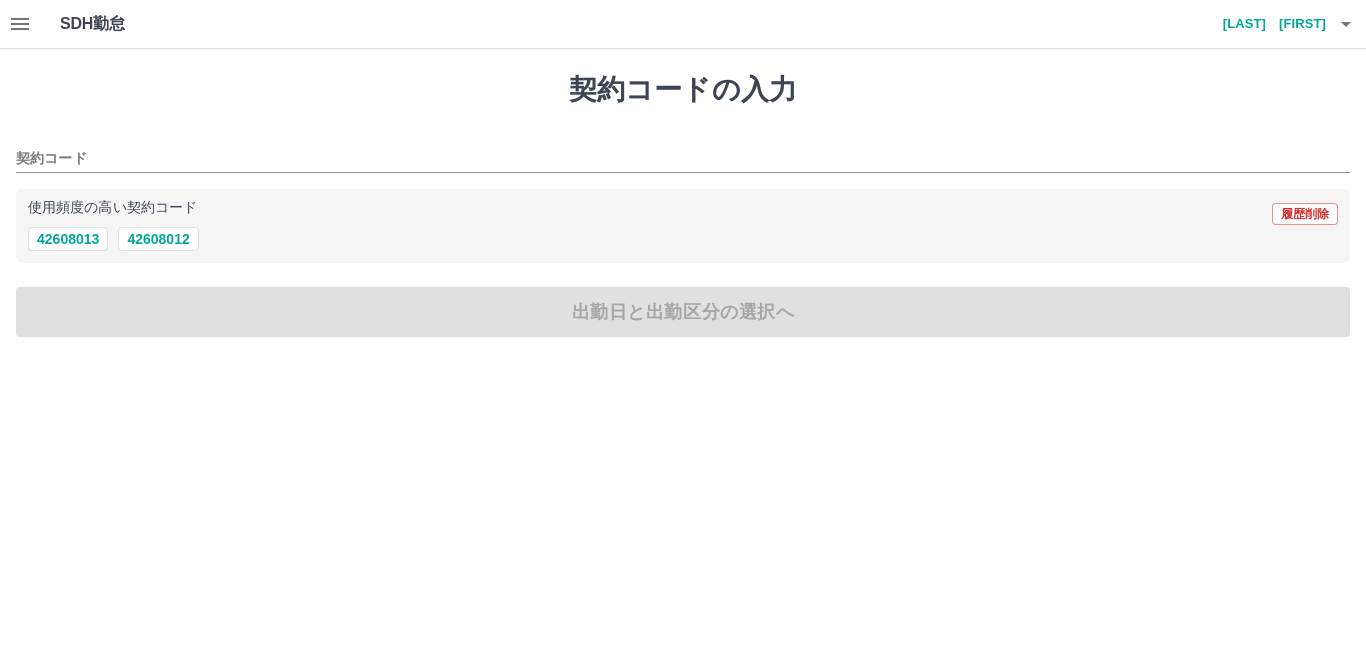 drag, startPoint x: 98, startPoint y: 158, endPoint x: 102, endPoint y: 181, distance: 23.345236 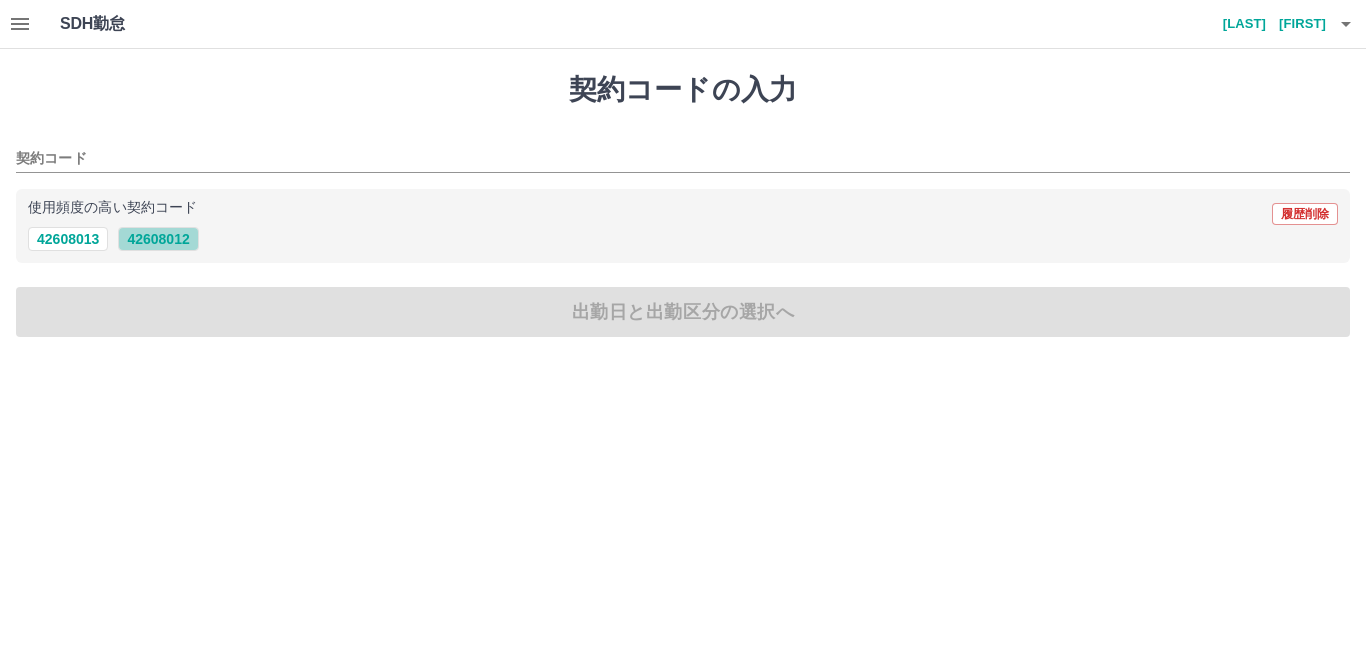 click on "42608012" at bounding box center [158, 239] 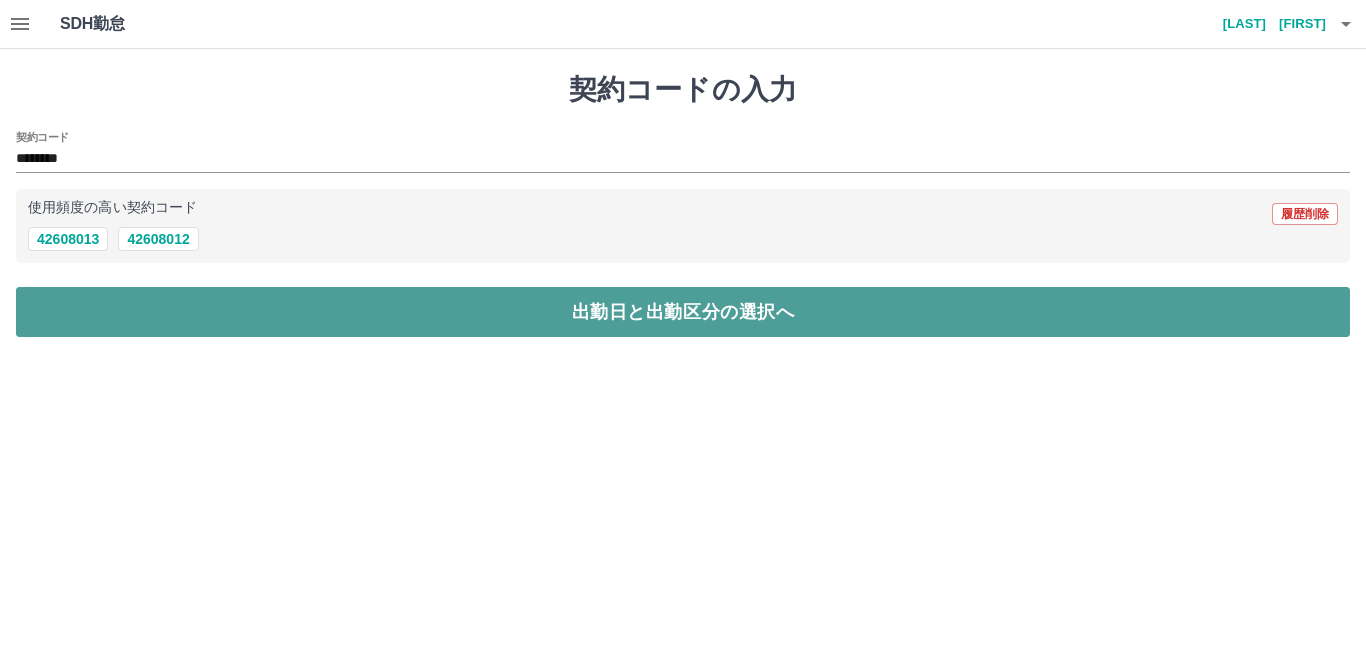 click on "出勤日と出勤区分の選択へ" at bounding box center [683, 312] 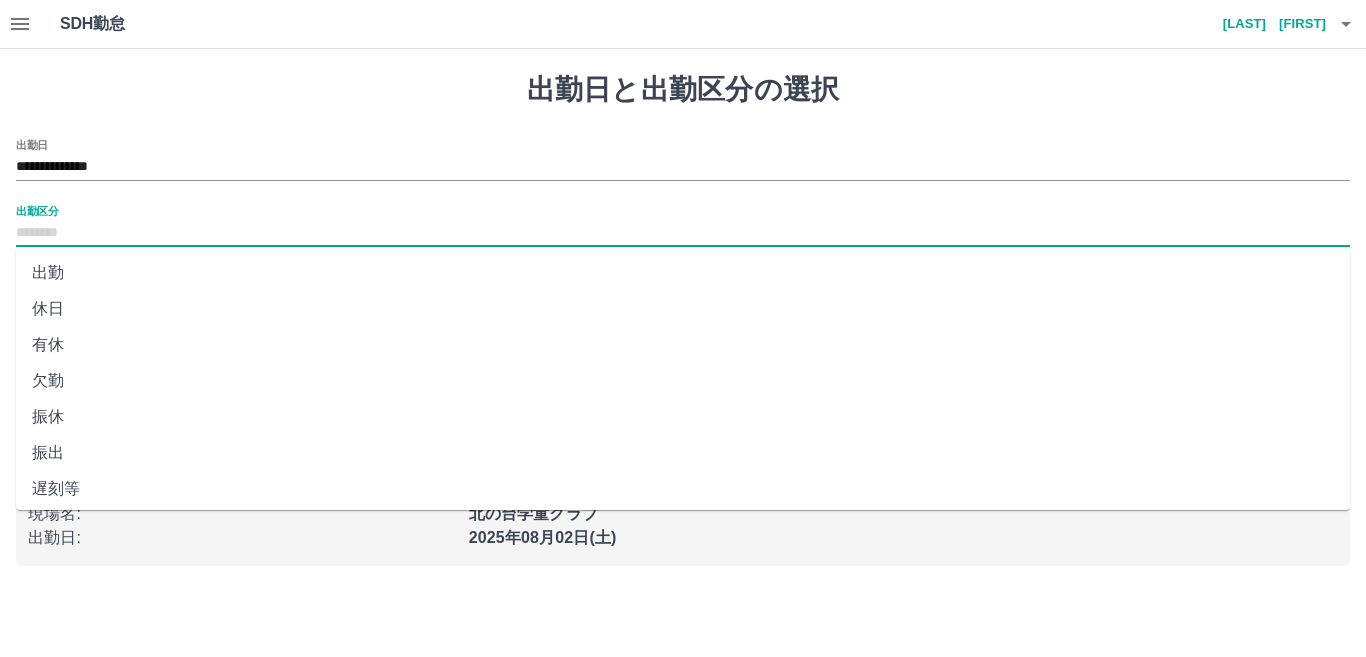 drag, startPoint x: 76, startPoint y: 236, endPoint x: 74, endPoint y: 249, distance: 13.152946 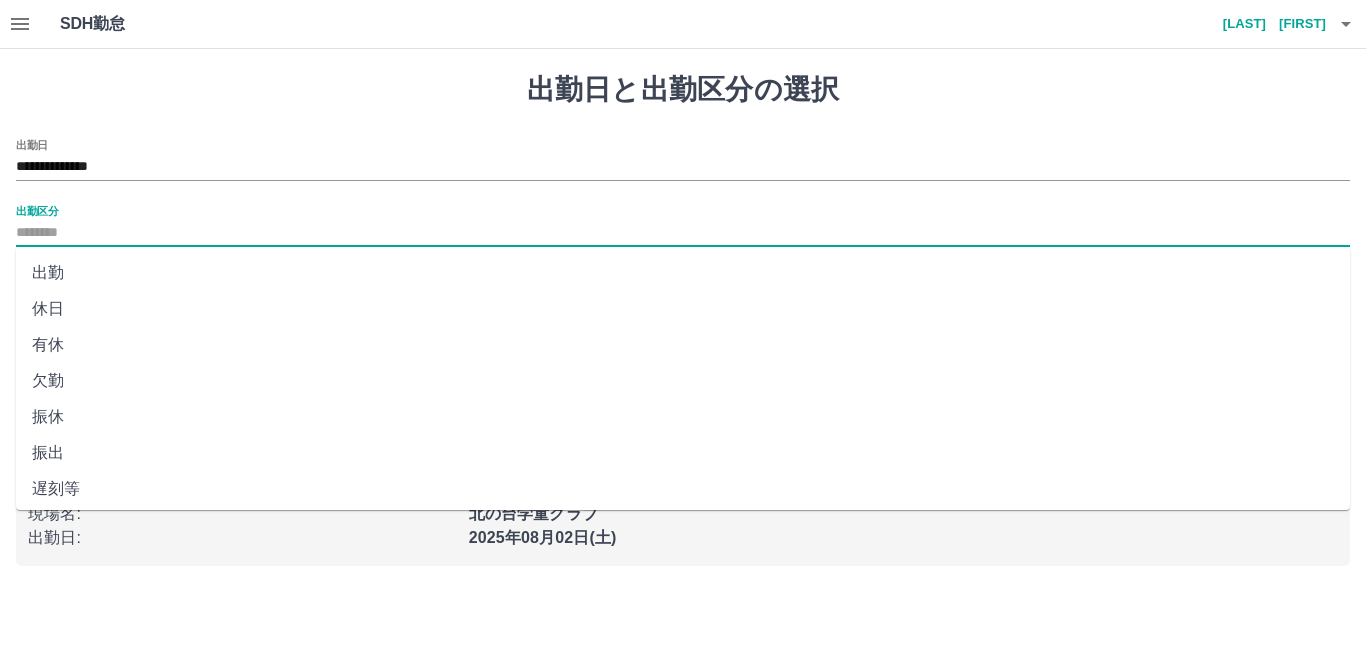 click on "出勤区分" at bounding box center (683, 233) 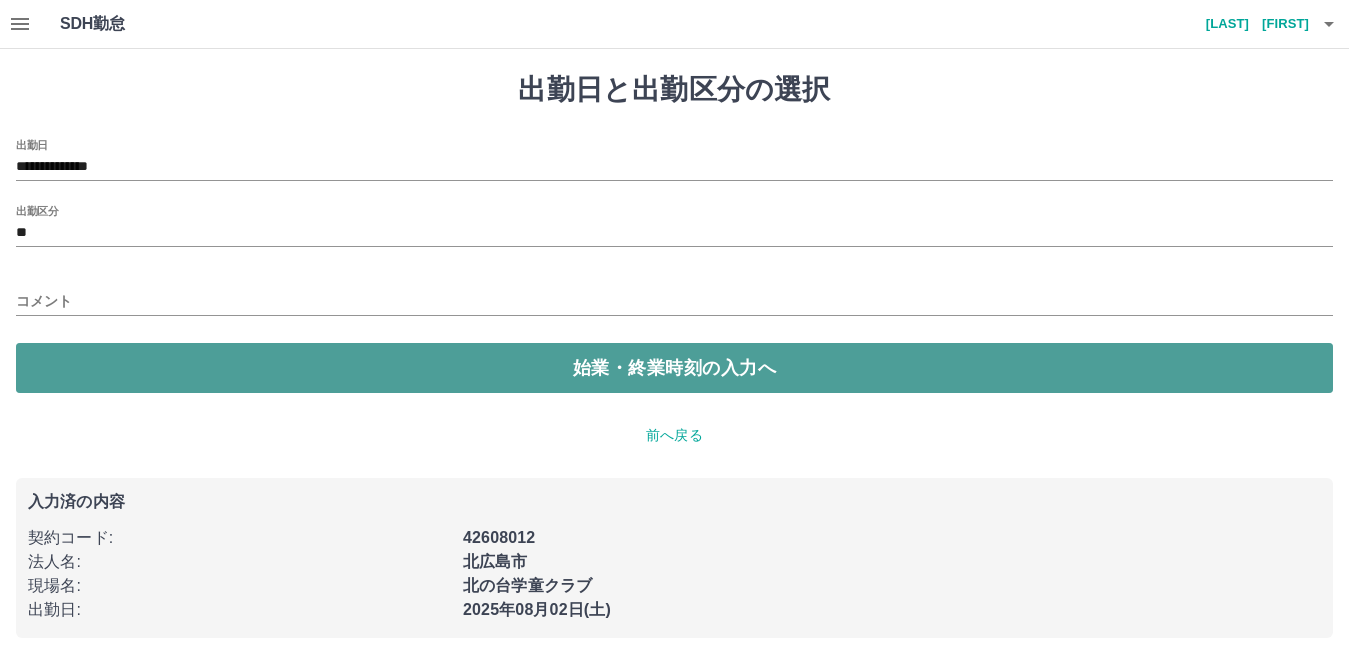 click on "始業・終業時刻の入力へ" at bounding box center [674, 368] 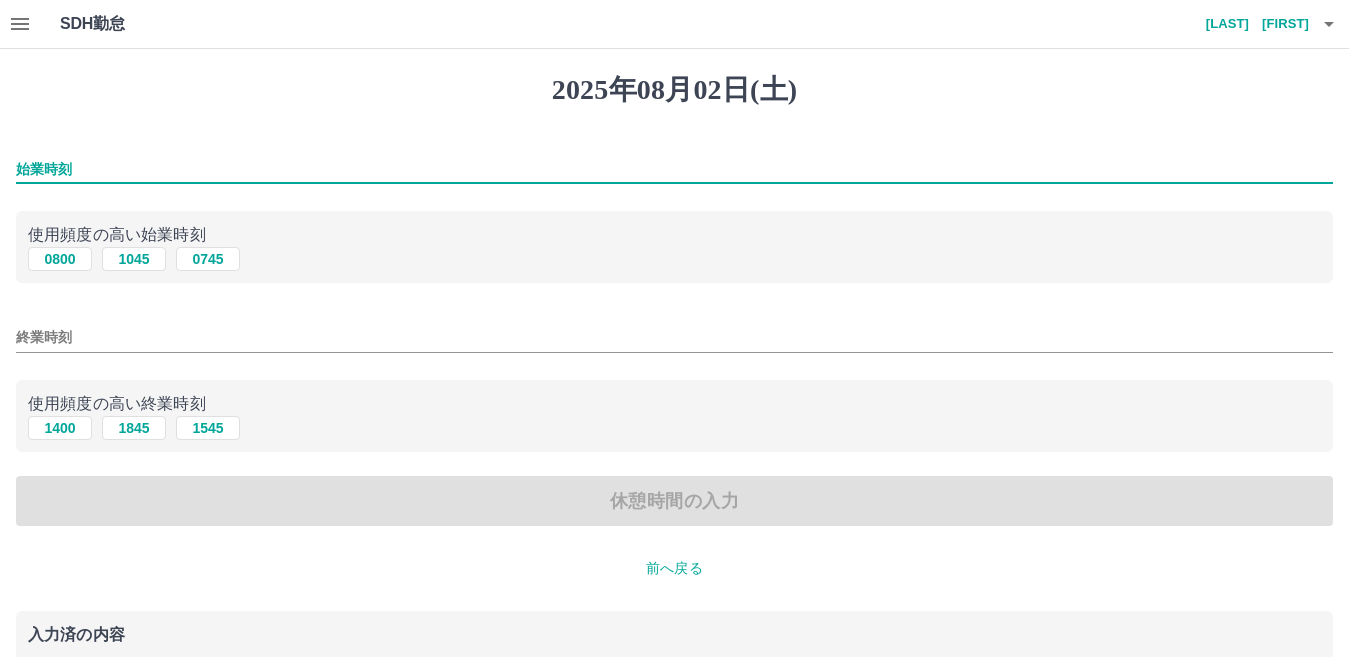 click on "始業時刻" at bounding box center (674, 169) 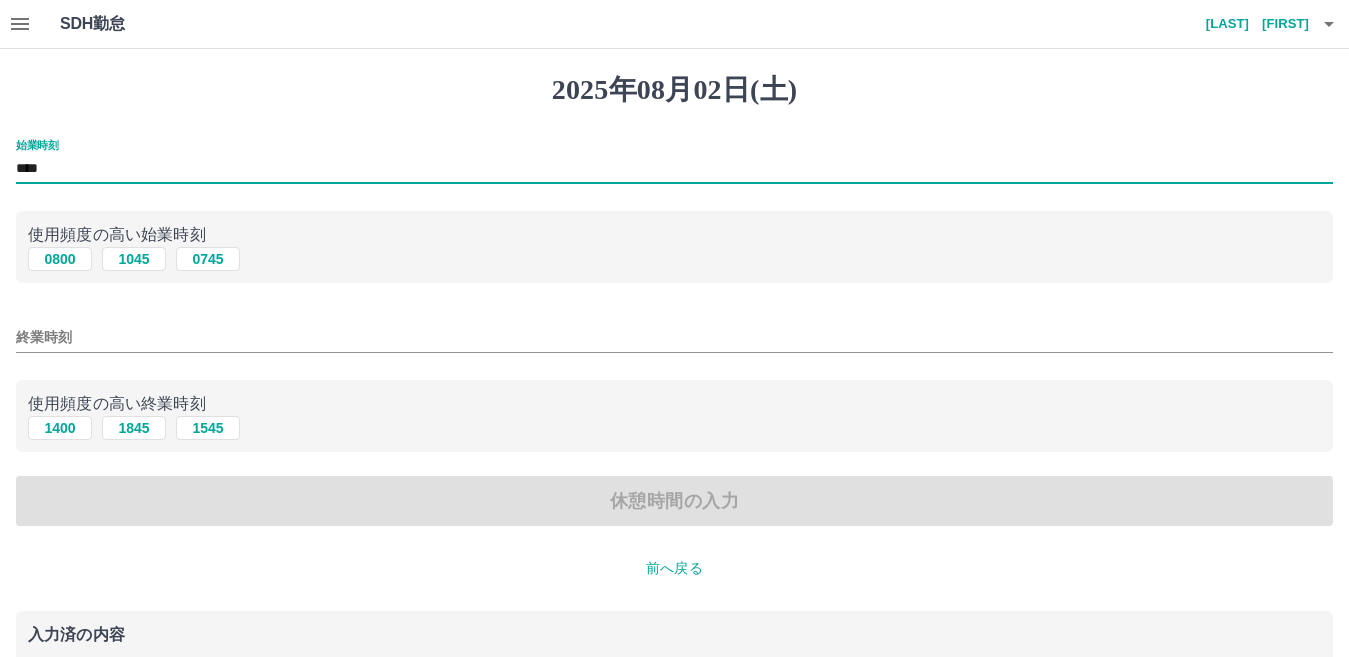 type on "****" 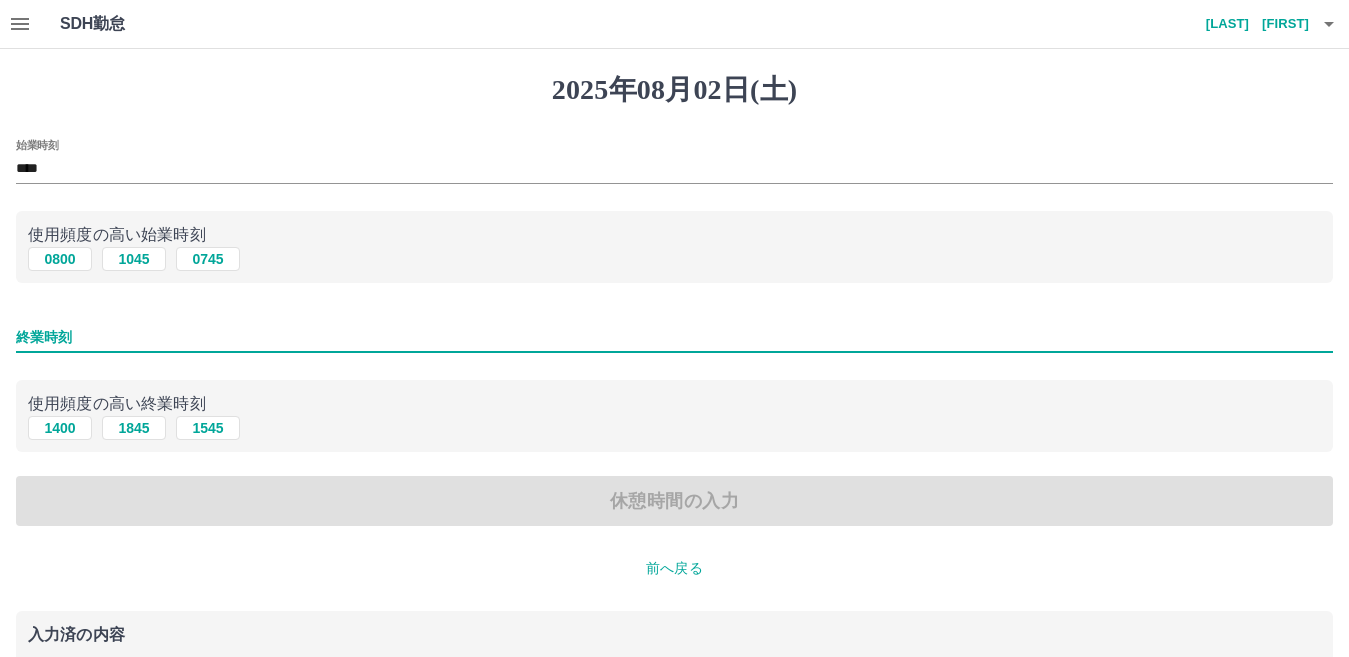 click on "終業時刻" at bounding box center (674, 337) 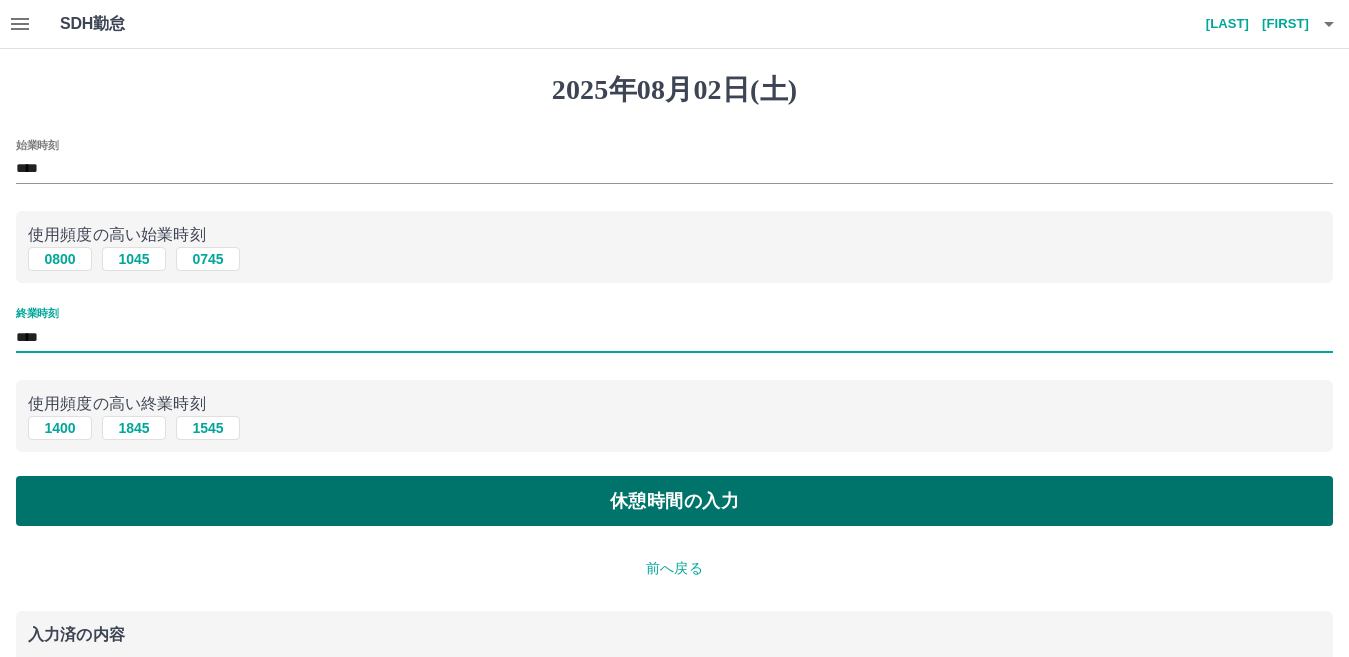 type on "****" 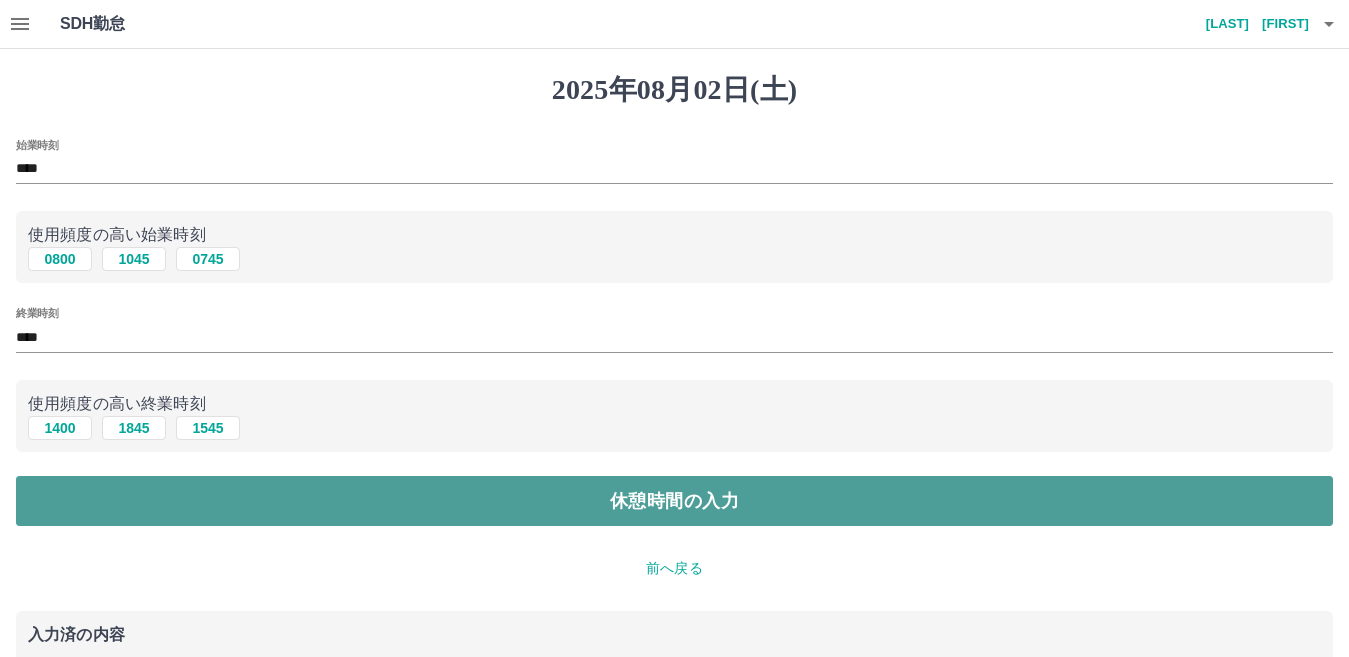 click on "休憩時間の入力" at bounding box center [674, 501] 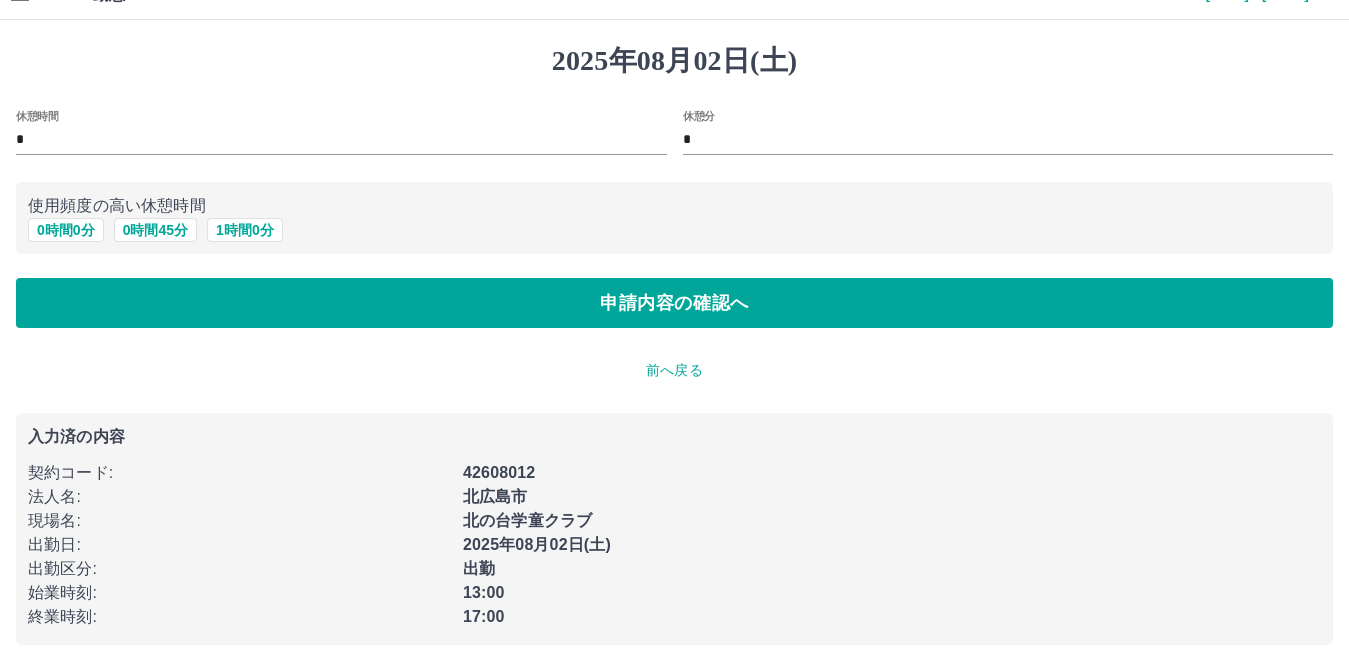 scroll, scrollTop: 42, scrollLeft: 0, axis: vertical 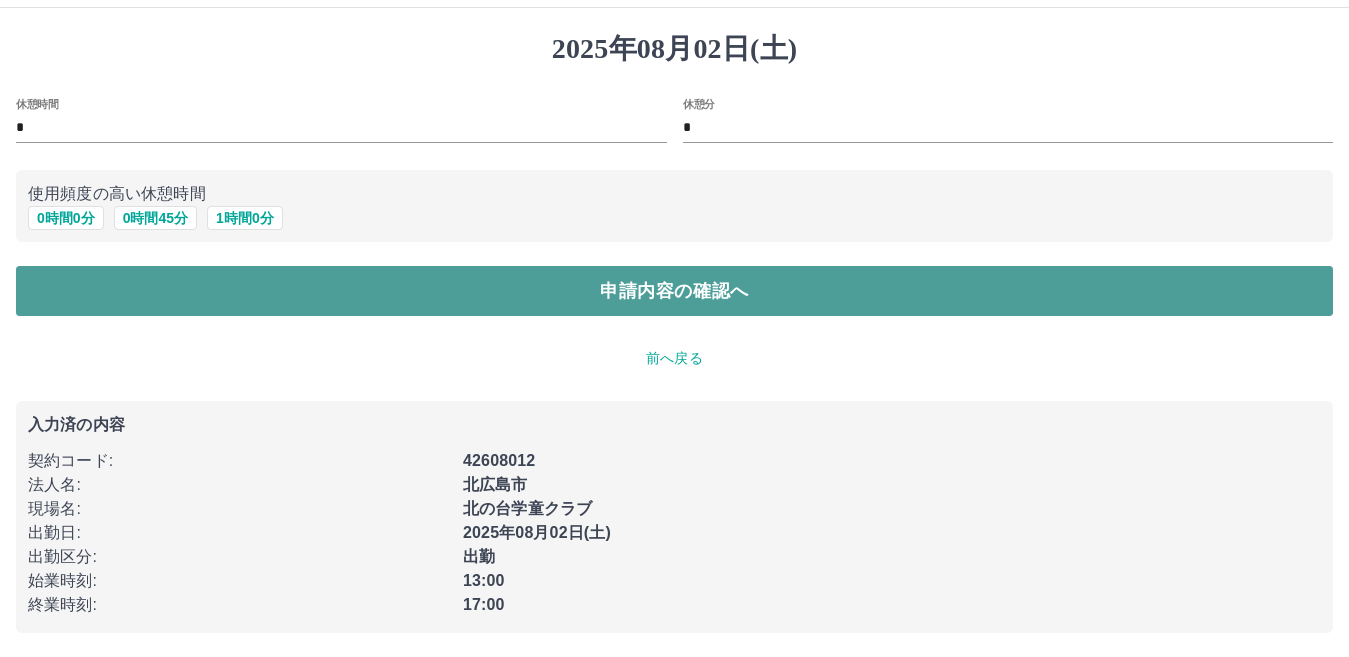 click on "申請内容の確認へ" at bounding box center (674, 291) 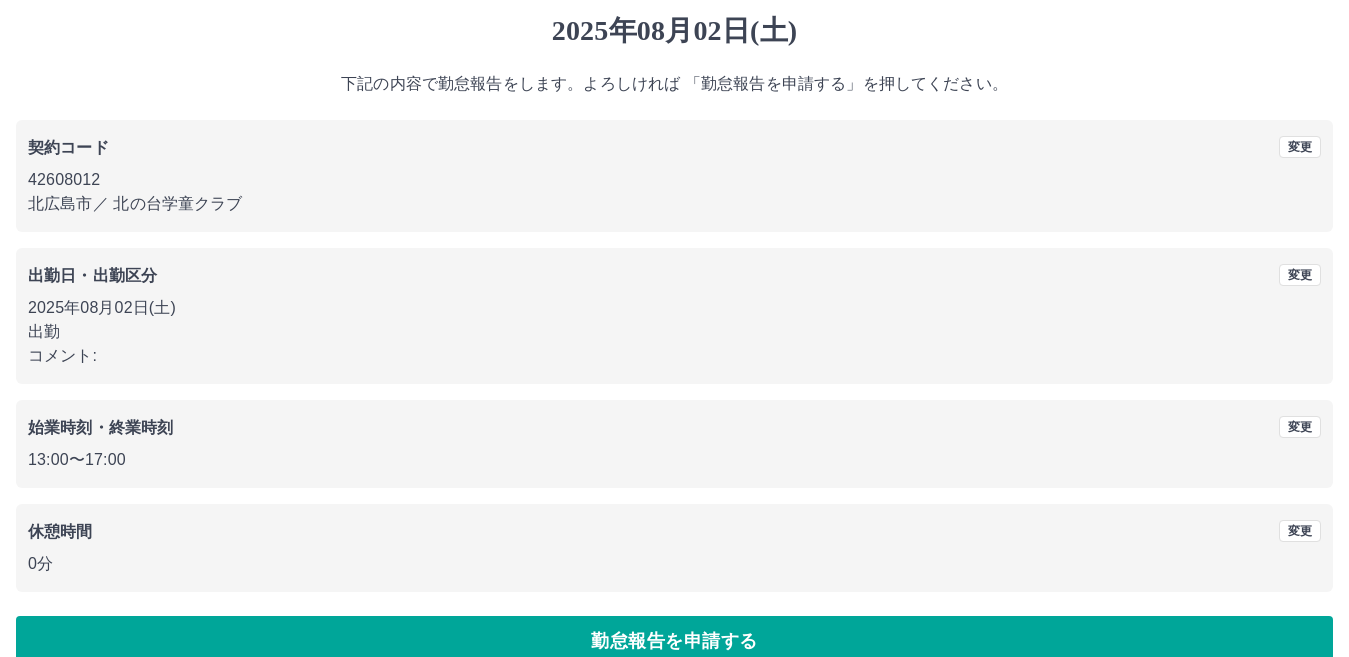 scroll, scrollTop: 92, scrollLeft: 0, axis: vertical 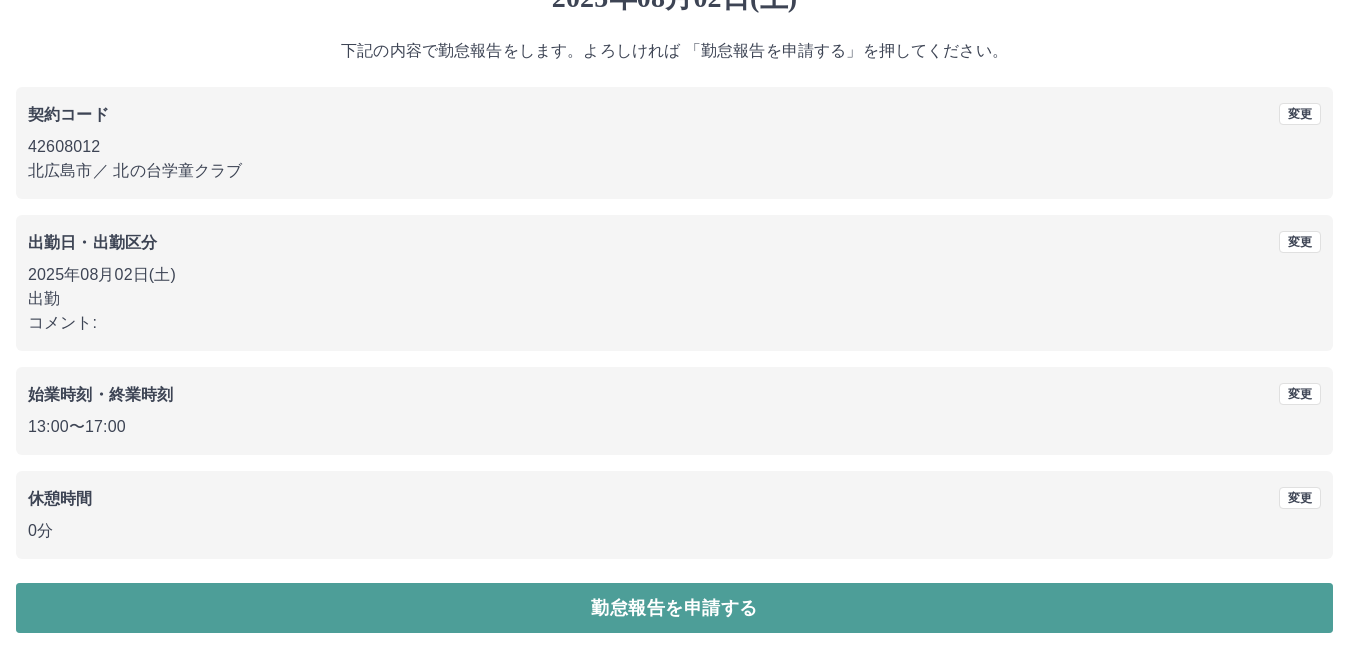 click on "勤怠報告を申請する" at bounding box center [674, 608] 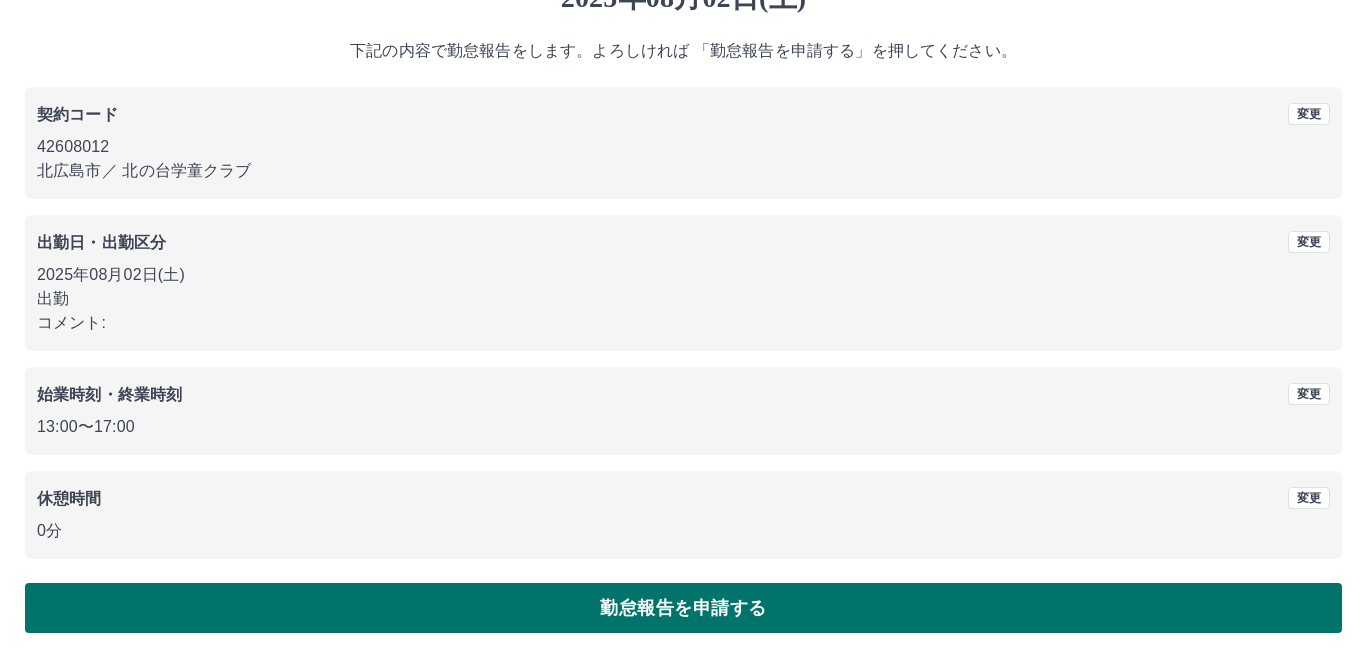 scroll, scrollTop: 0, scrollLeft: 0, axis: both 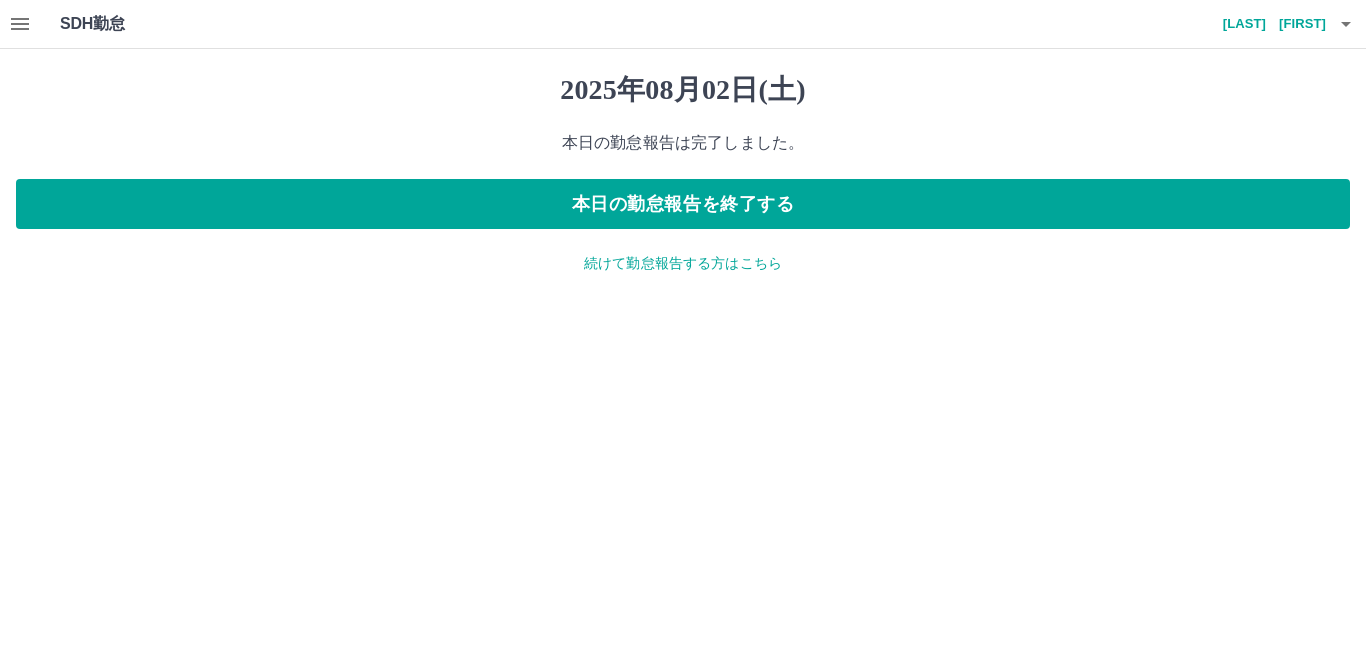 click on "続けて勤怠報告する方はこちら" at bounding box center [683, 263] 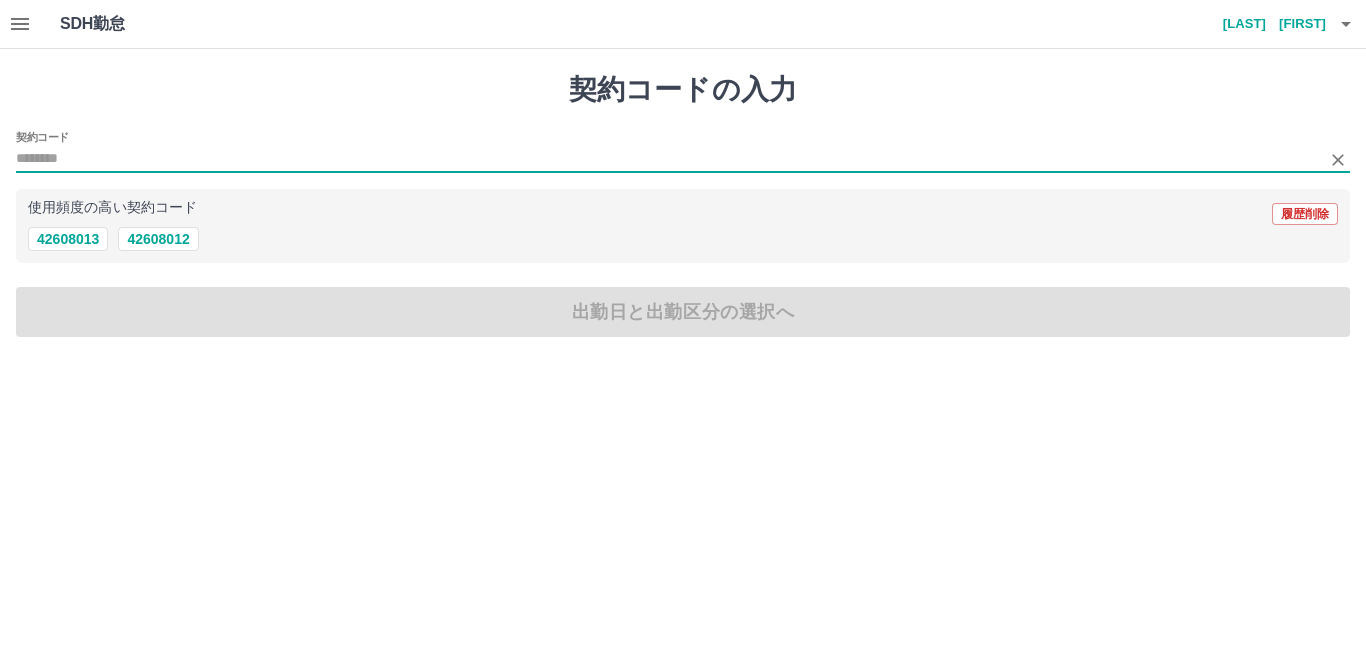 click on "契約コード" at bounding box center (668, 159) 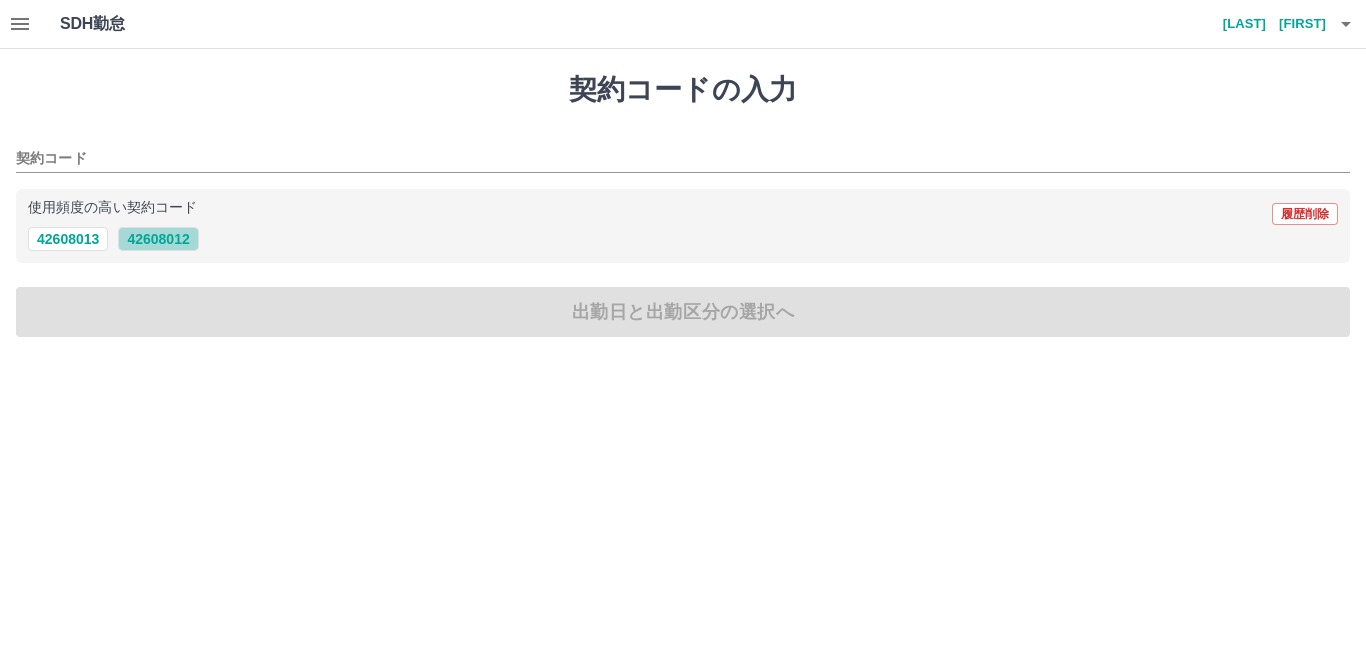 click on "42608012" at bounding box center (158, 239) 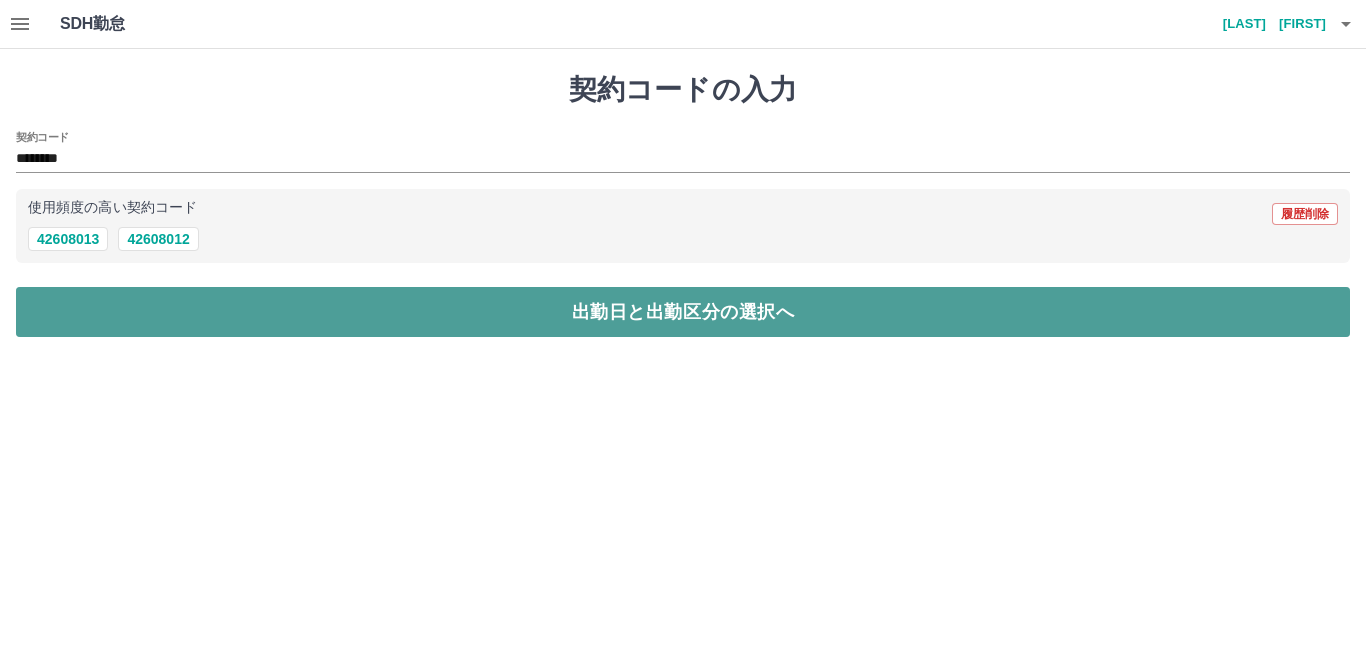 click on "出勤日と出勤区分の選択へ" at bounding box center [683, 312] 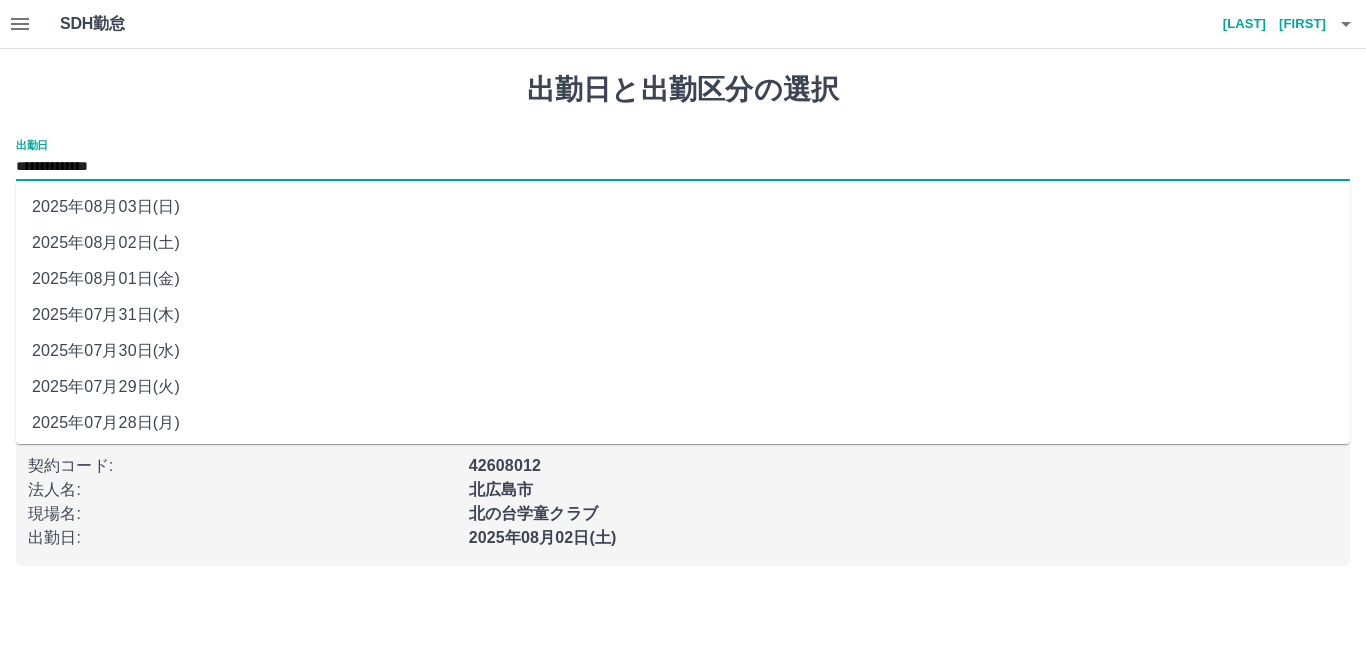 click on "**********" at bounding box center (683, 167) 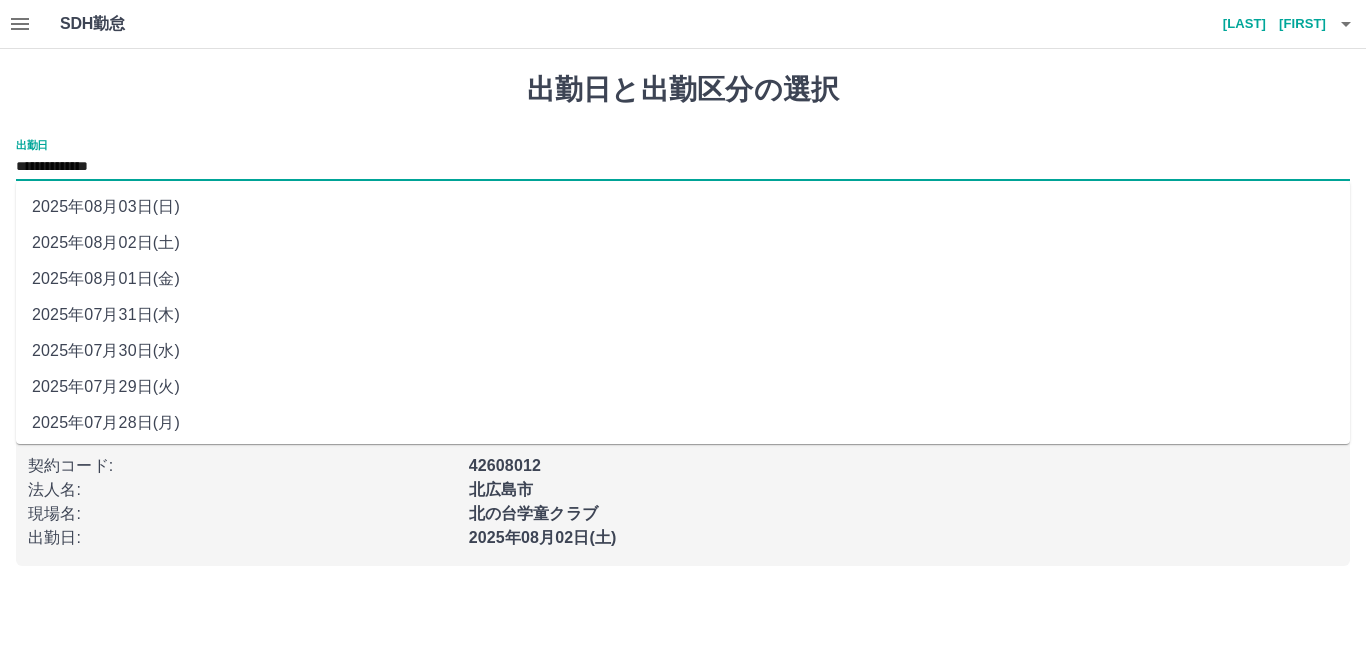 click on "2025年08月03日(日)" at bounding box center (683, 207) 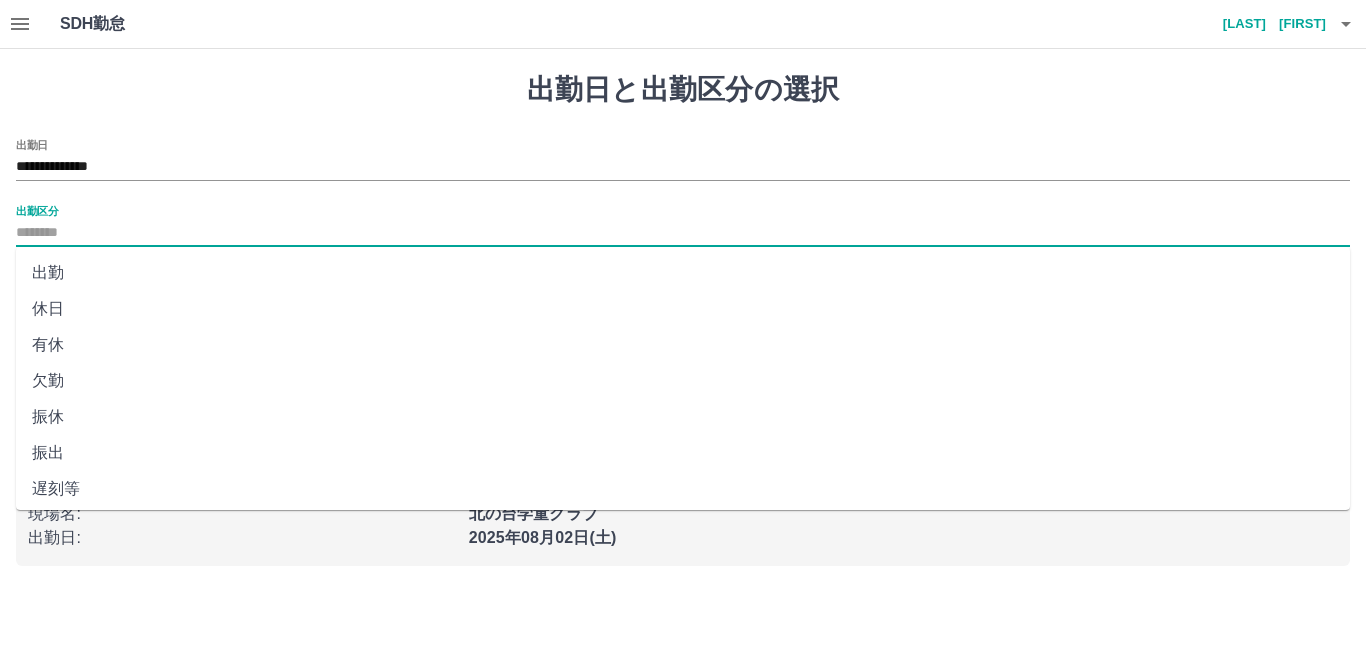 click on "出勤区分" at bounding box center [683, 233] 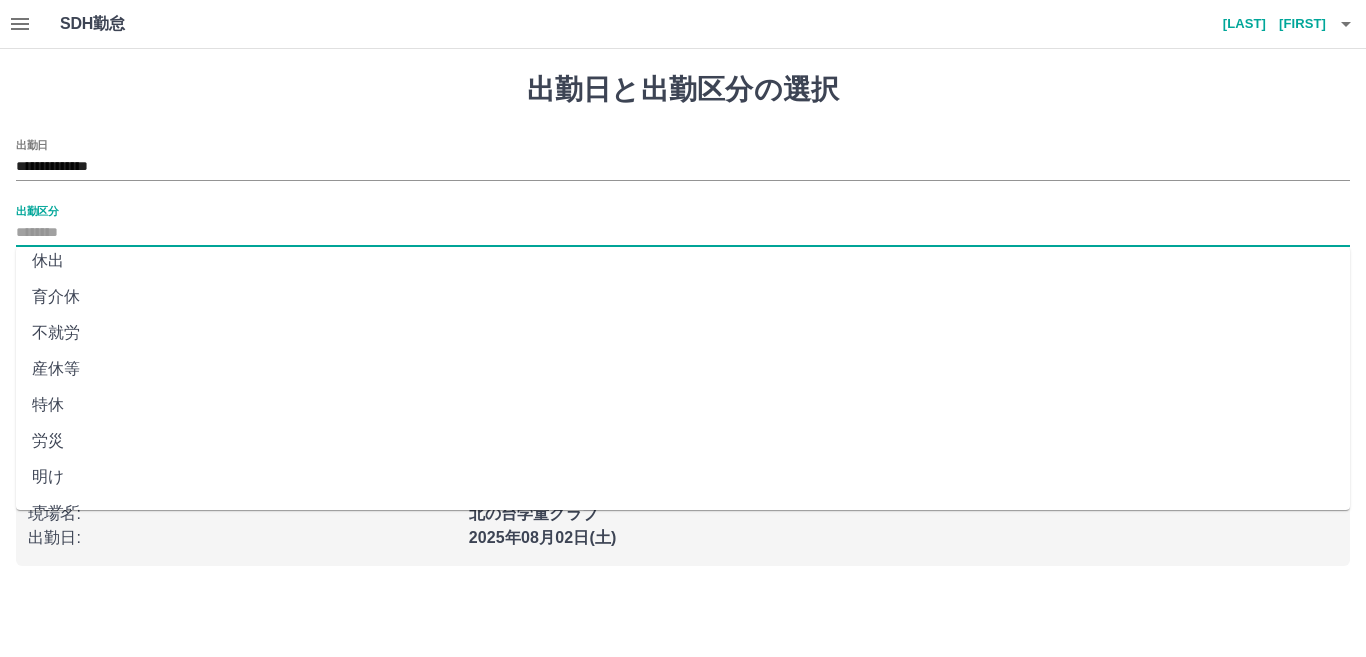 scroll, scrollTop: 400, scrollLeft: 0, axis: vertical 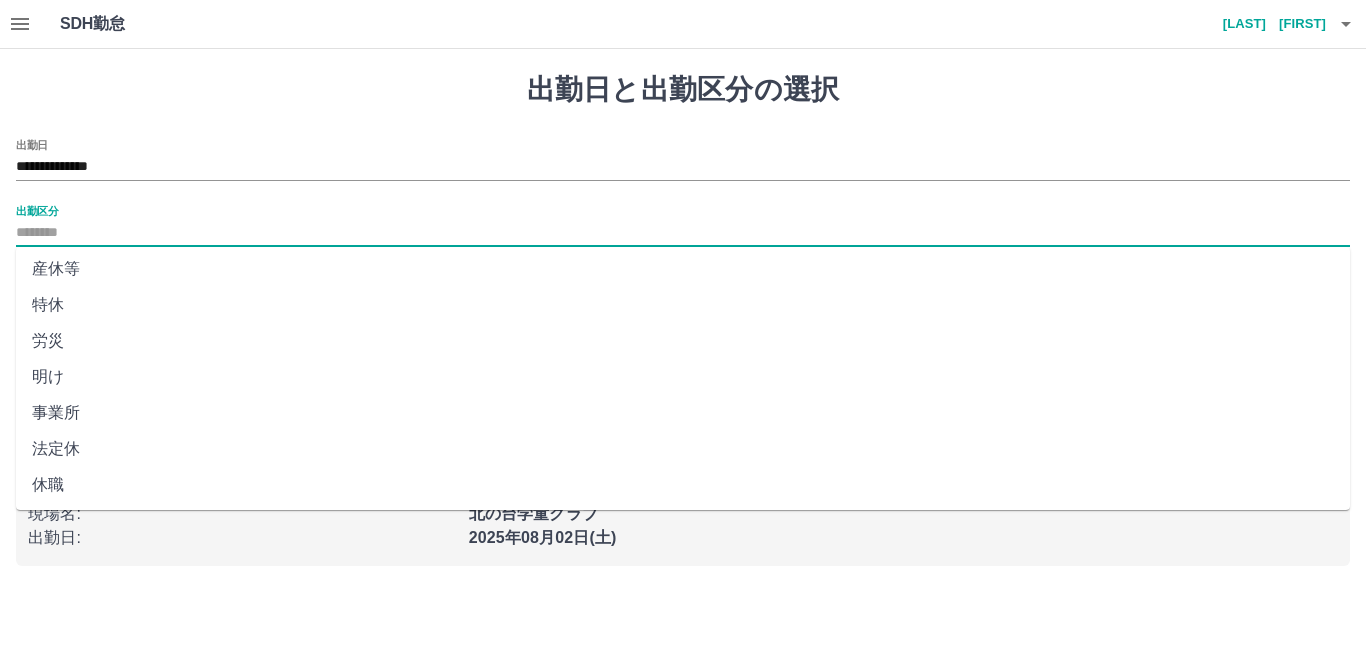 click on "法定休" at bounding box center [683, 449] 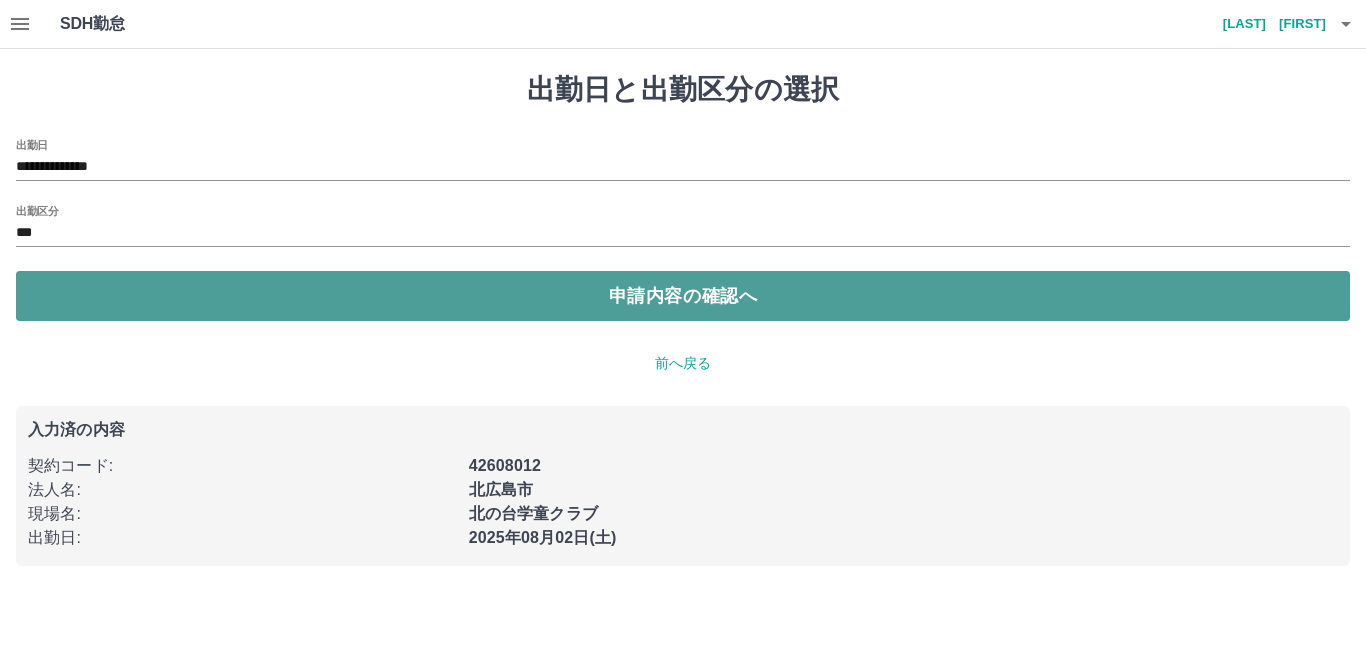 click on "申請内容の確認へ" at bounding box center [683, 296] 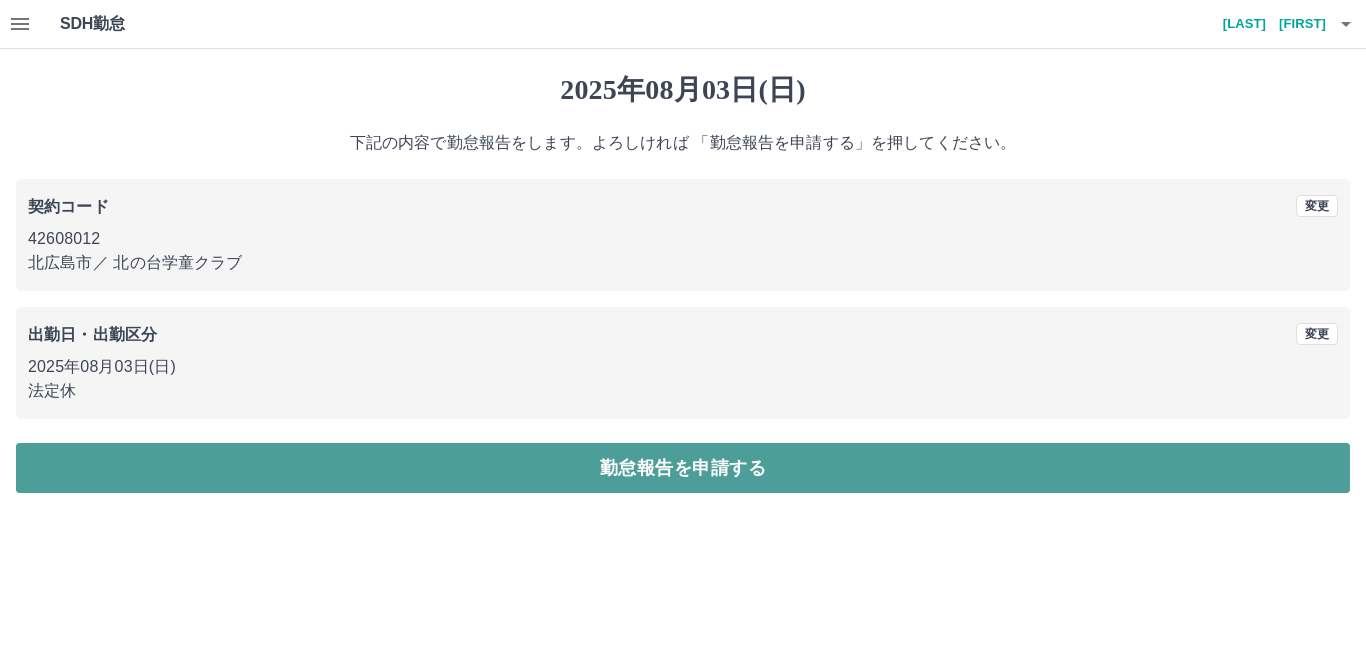 click on "勤怠報告を申請する" at bounding box center [683, 468] 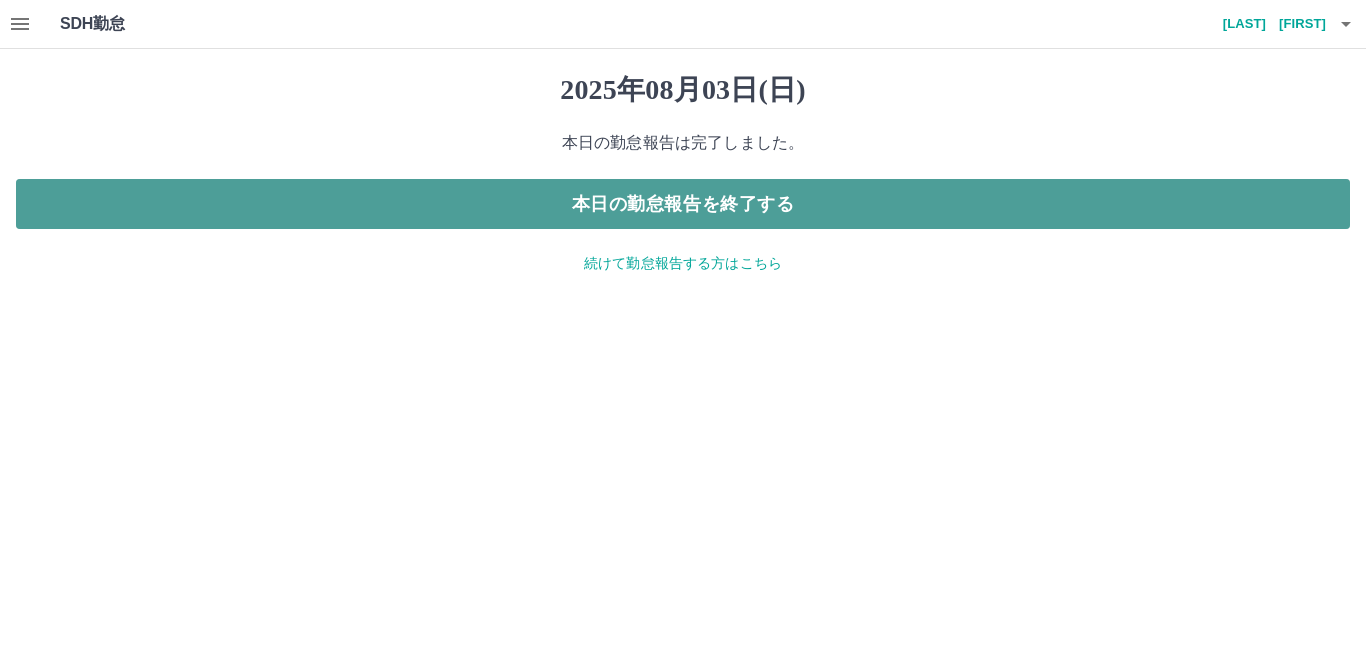 click on "本日の勤怠報告を終了する" at bounding box center [683, 204] 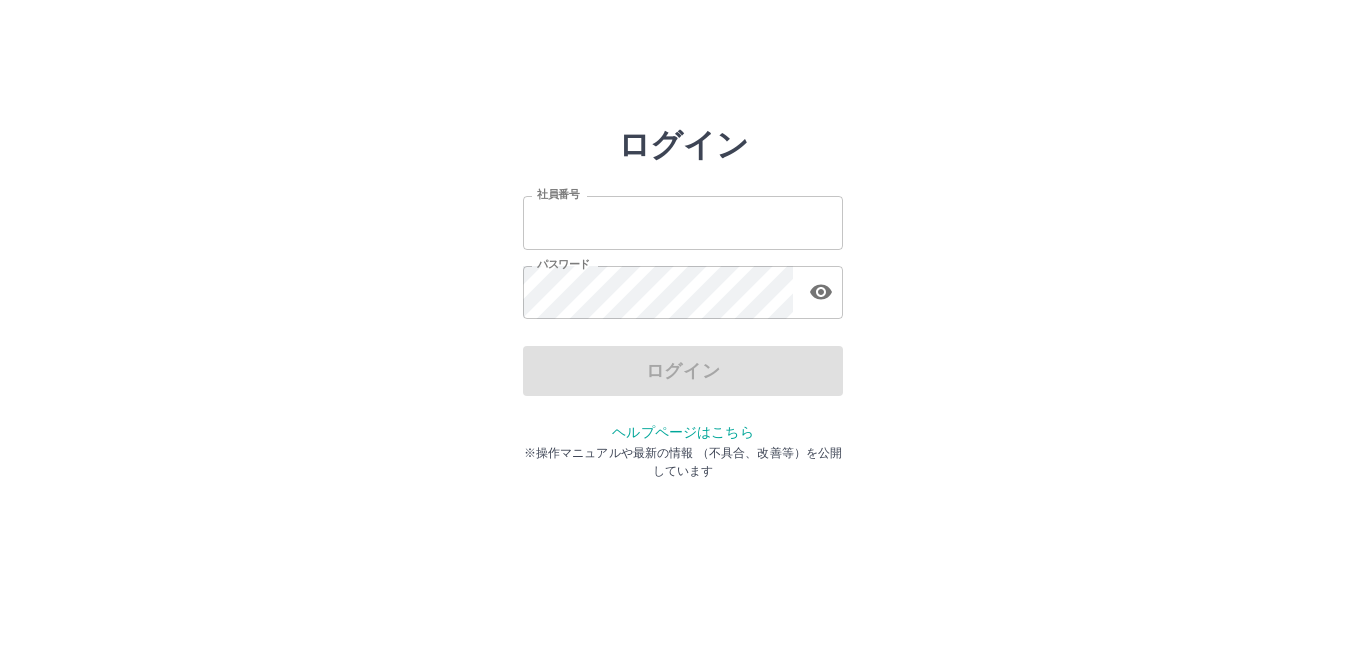 scroll, scrollTop: 0, scrollLeft: 0, axis: both 